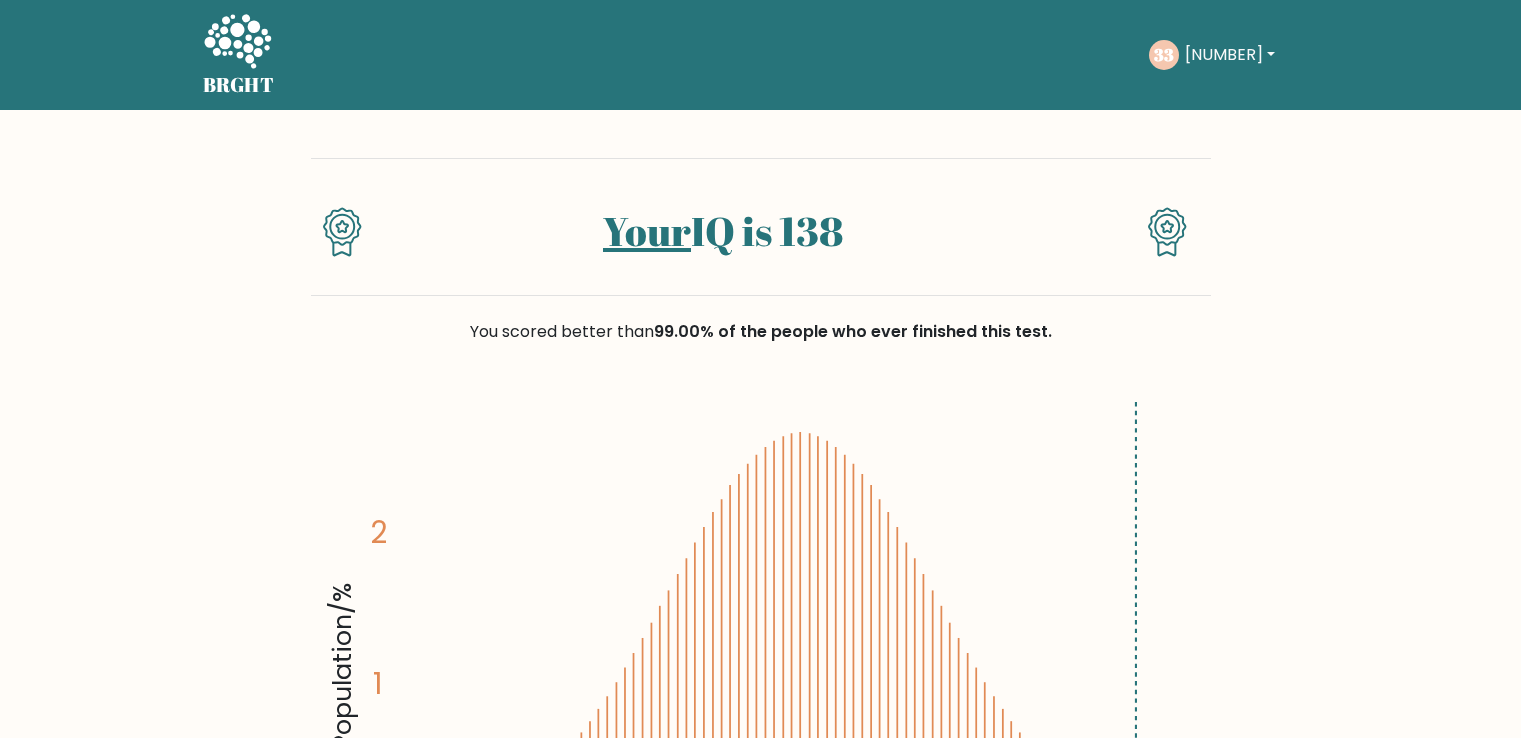 scroll, scrollTop: 0, scrollLeft: 0, axis: both 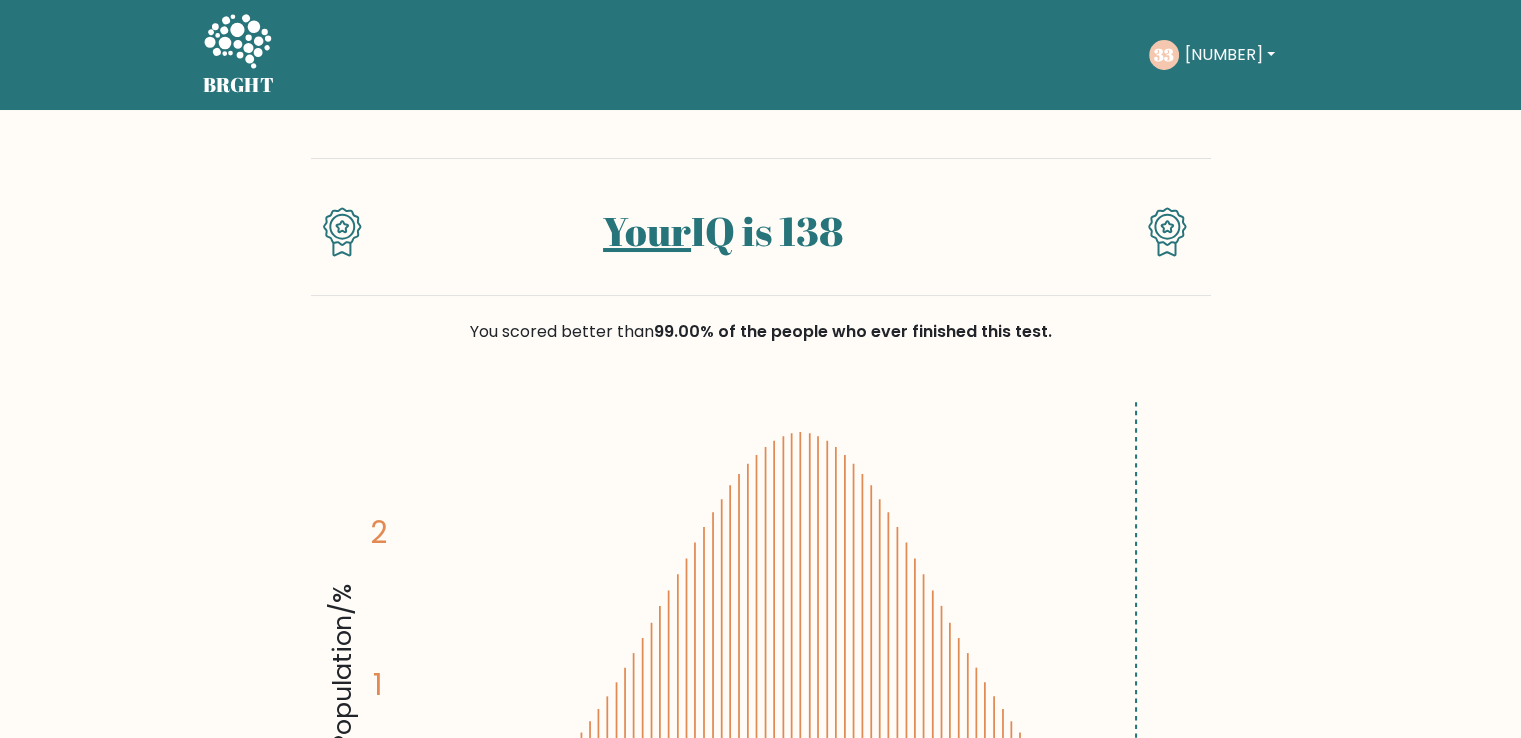click on "333" at bounding box center [1230, 55] 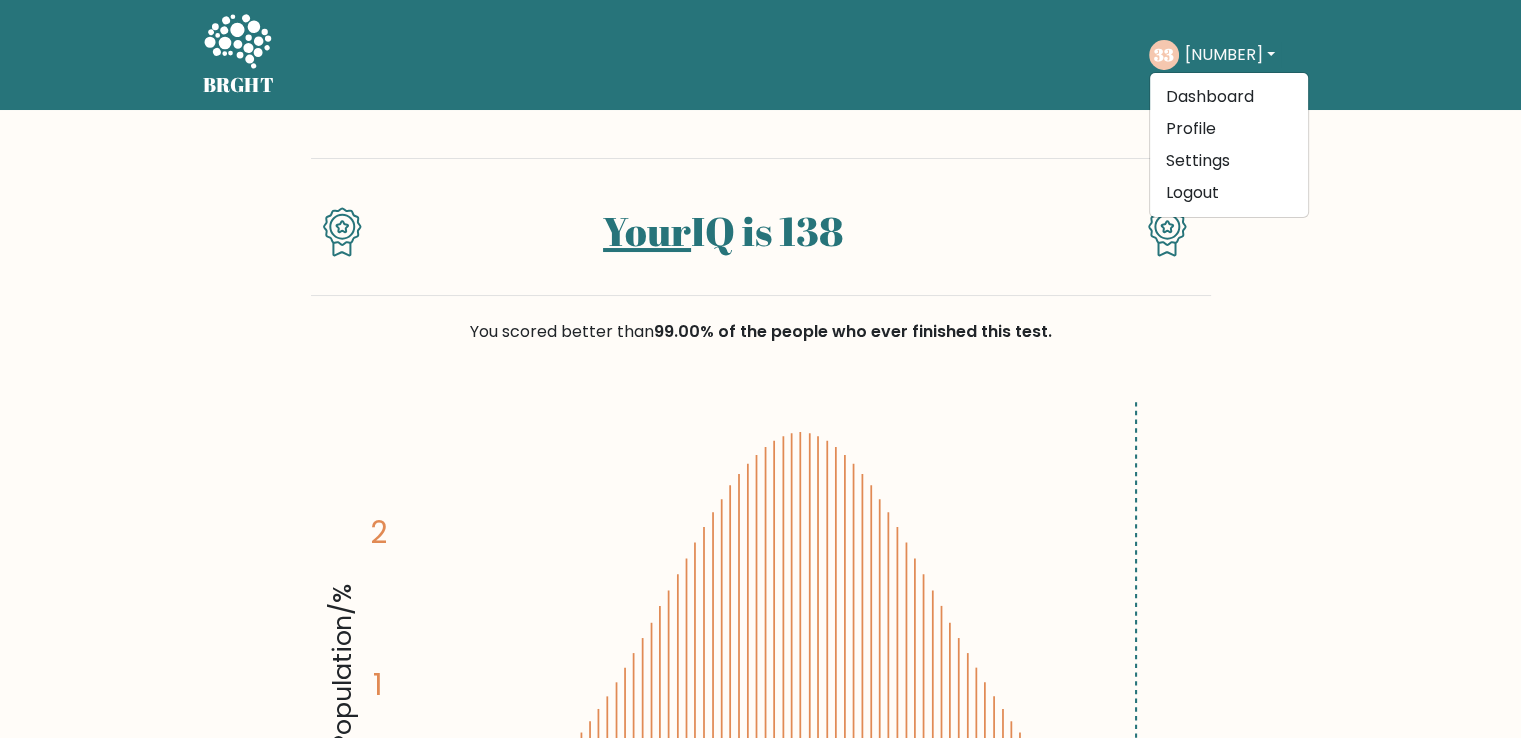 click on "BRGHT" at bounding box center (239, 85) 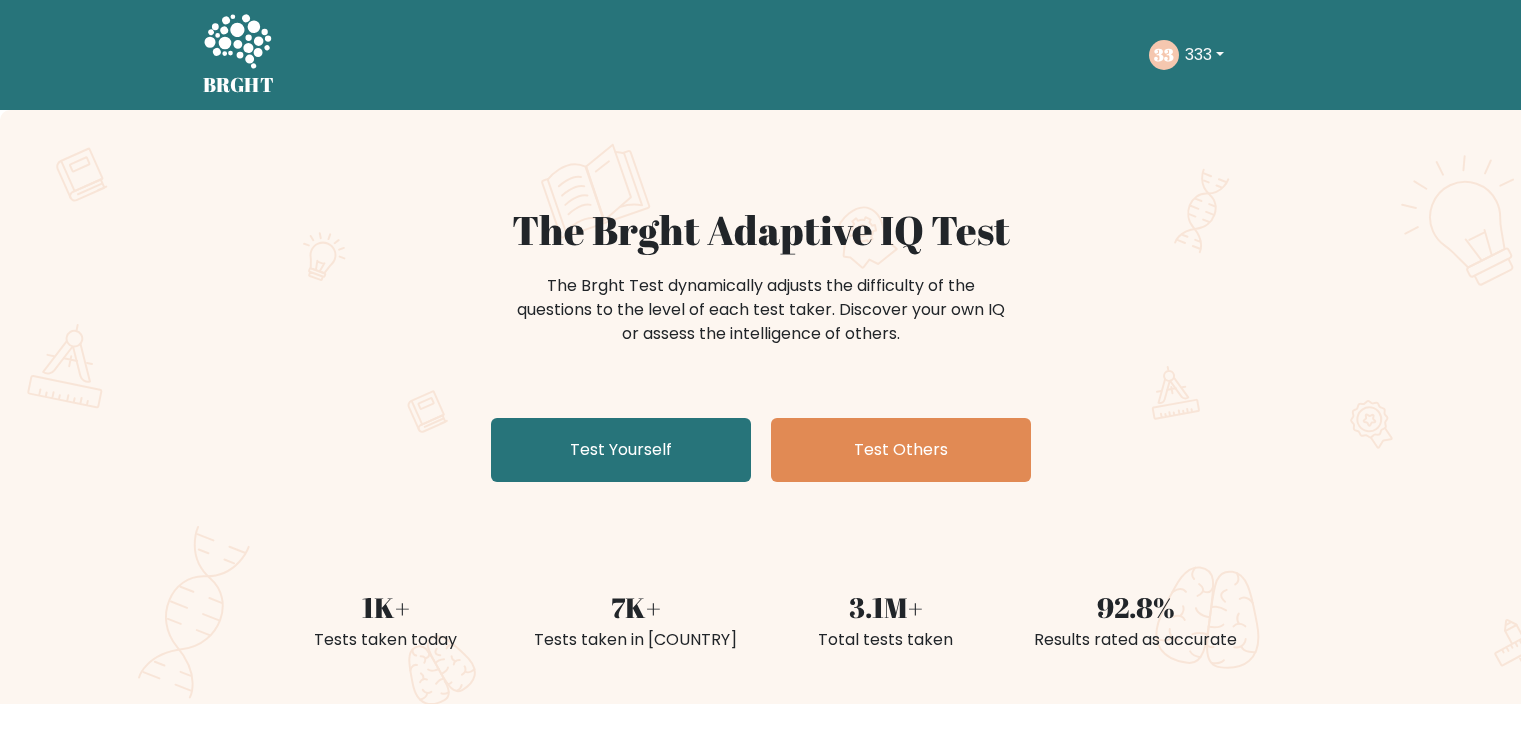 scroll, scrollTop: 0, scrollLeft: 0, axis: both 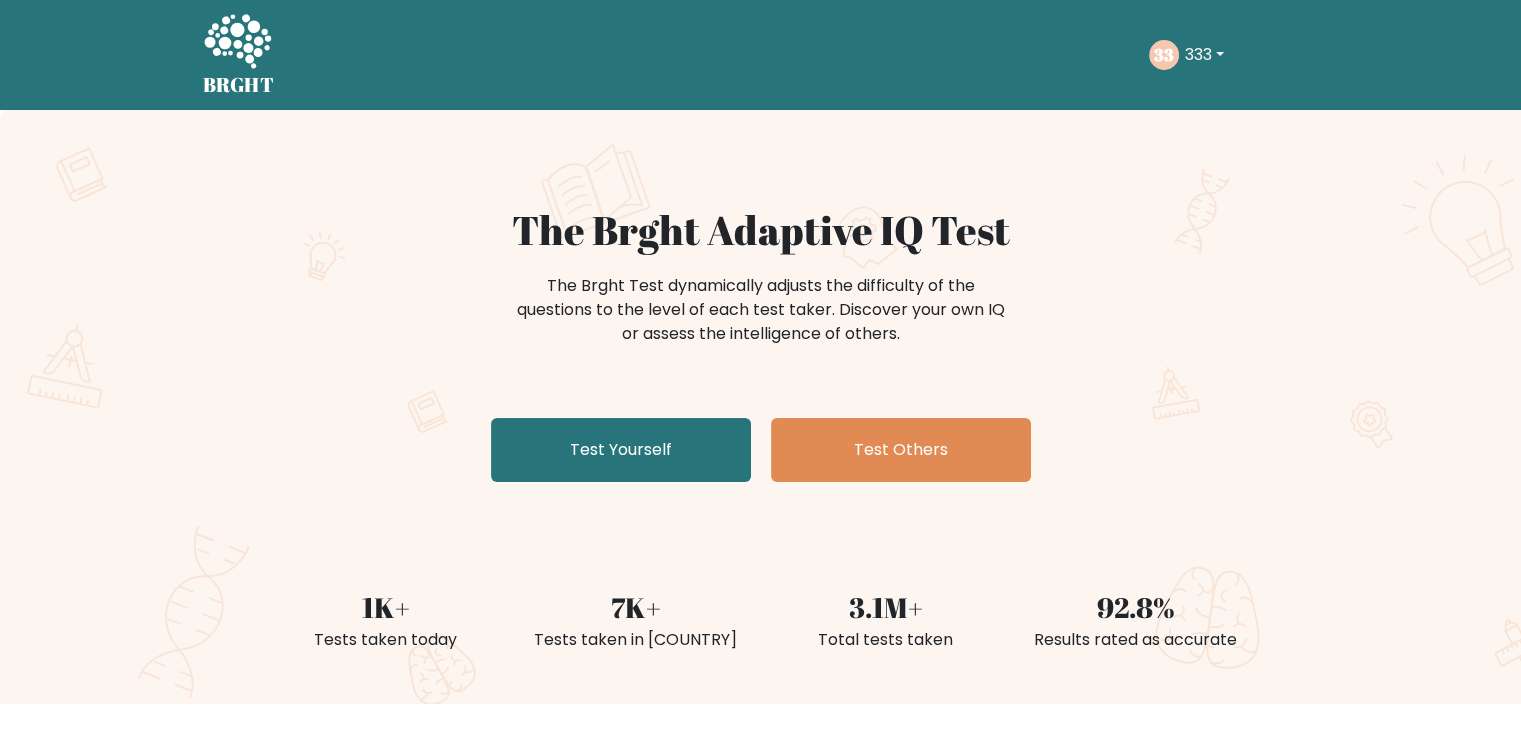 click on "The Brght Test dynamically adjusts the difficulty of the questions to the level of each test taker. Discover your own IQ or assess the intelligence of others." at bounding box center (761, 320) 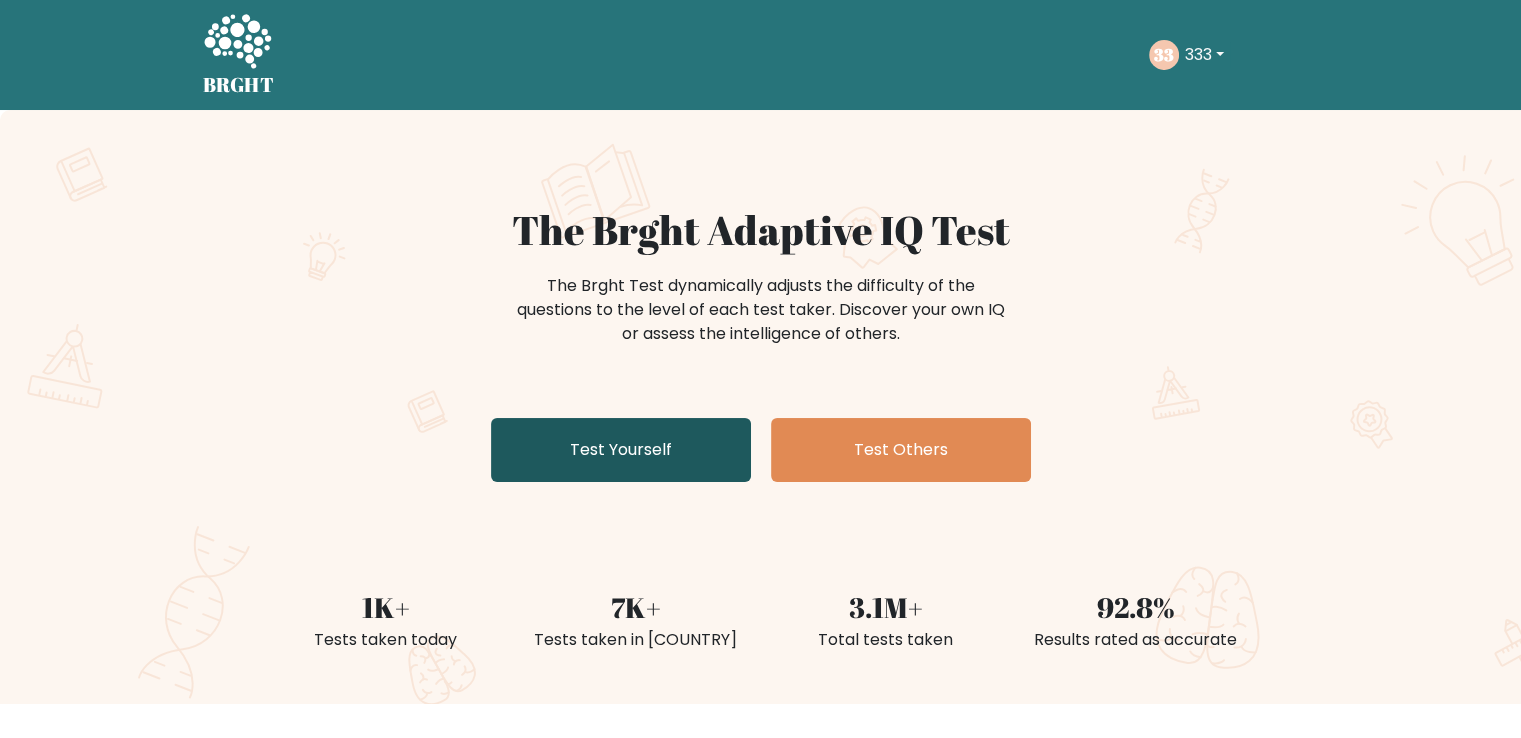 click on "Test Yourself" at bounding box center (621, 450) 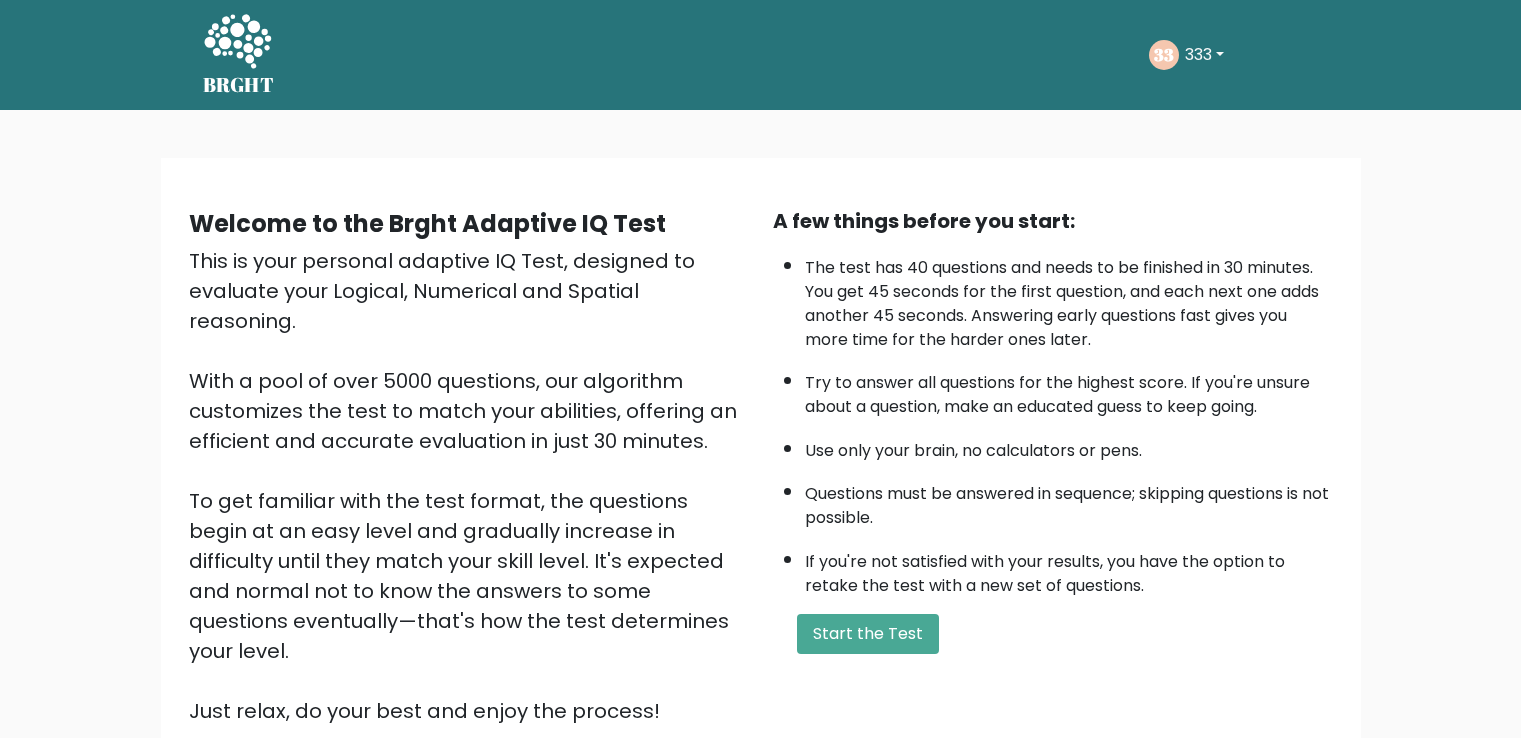scroll, scrollTop: 0, scrollLeft: 0, axis: both 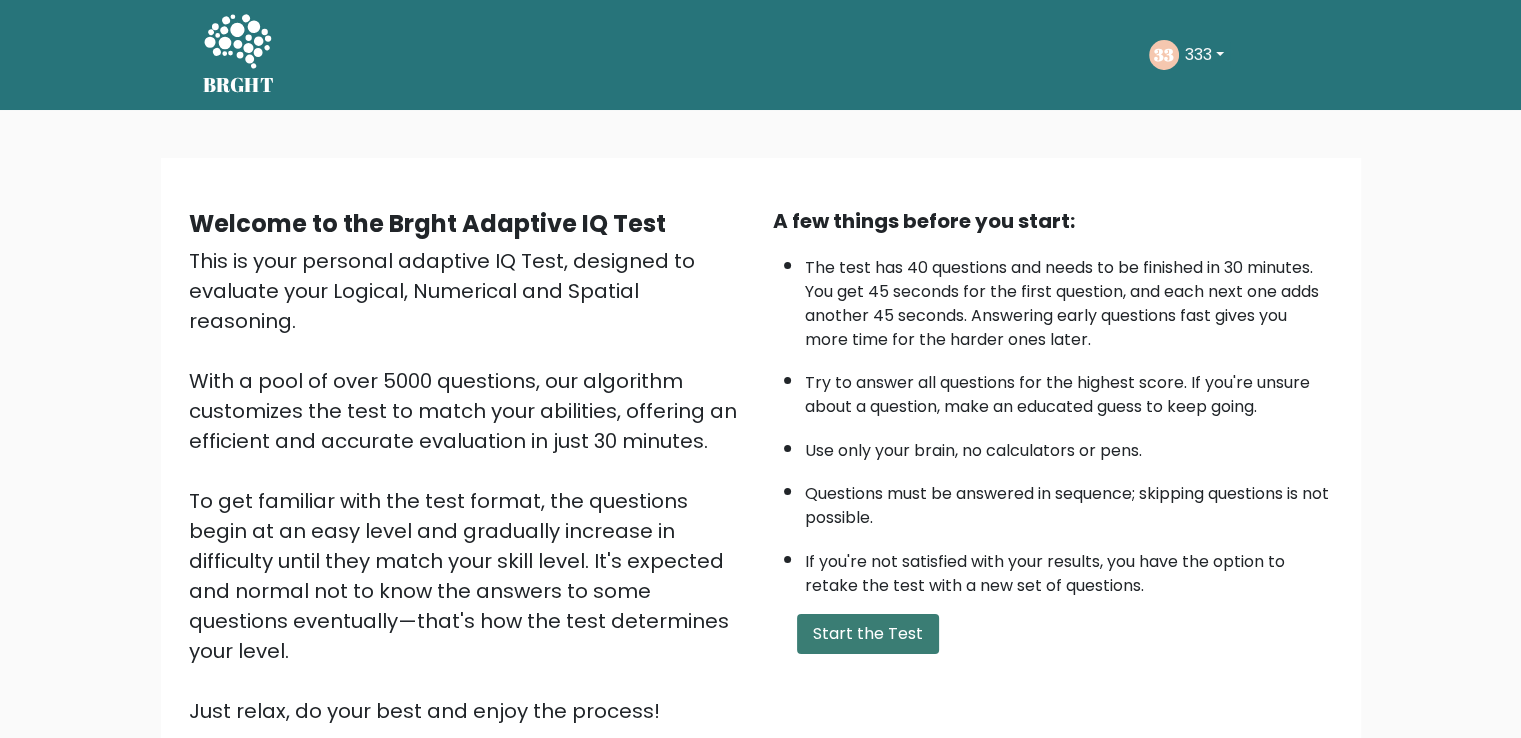 click on "Start the Test" at bounding box center [868, 634] 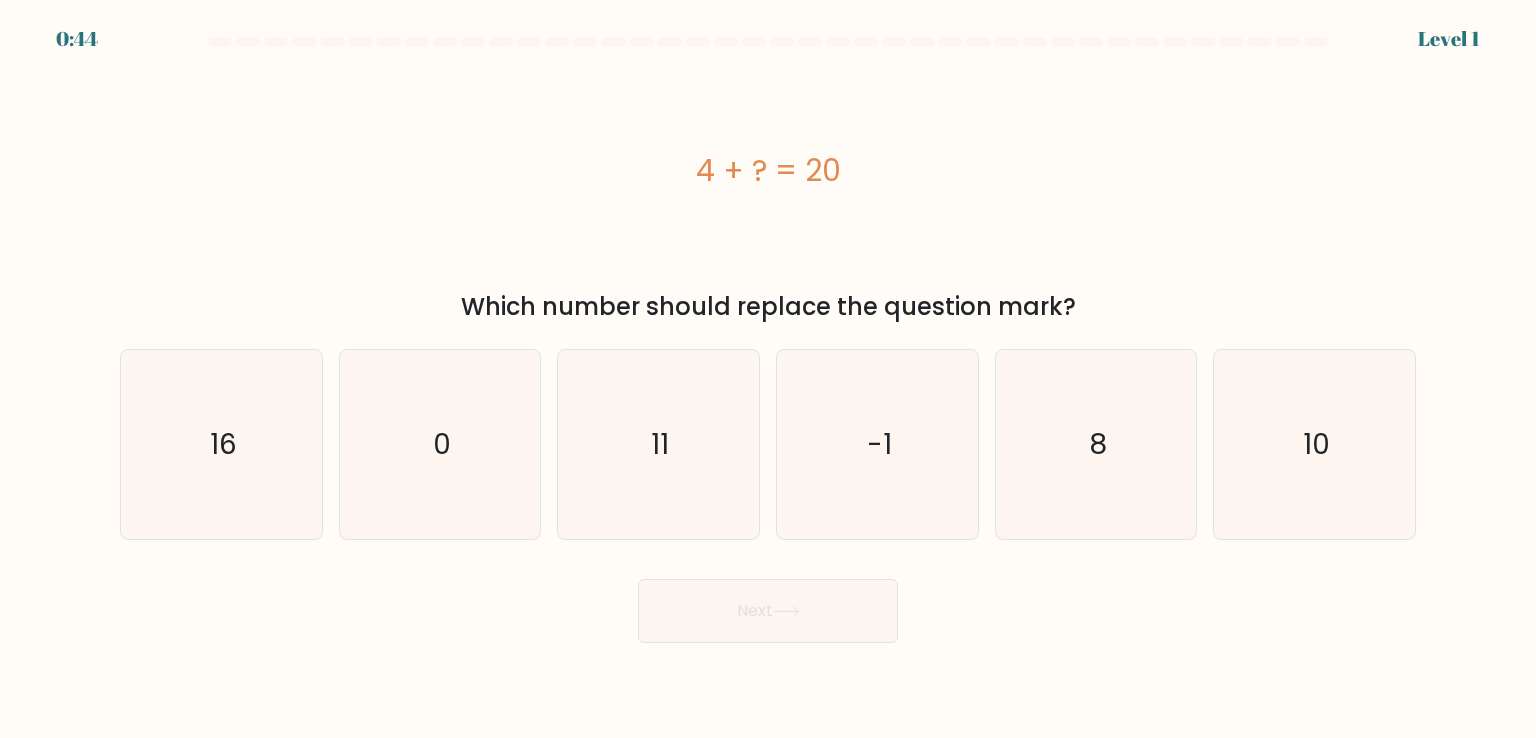 scroll, scrollTop: 0, scrollLeft: 0, axis: both 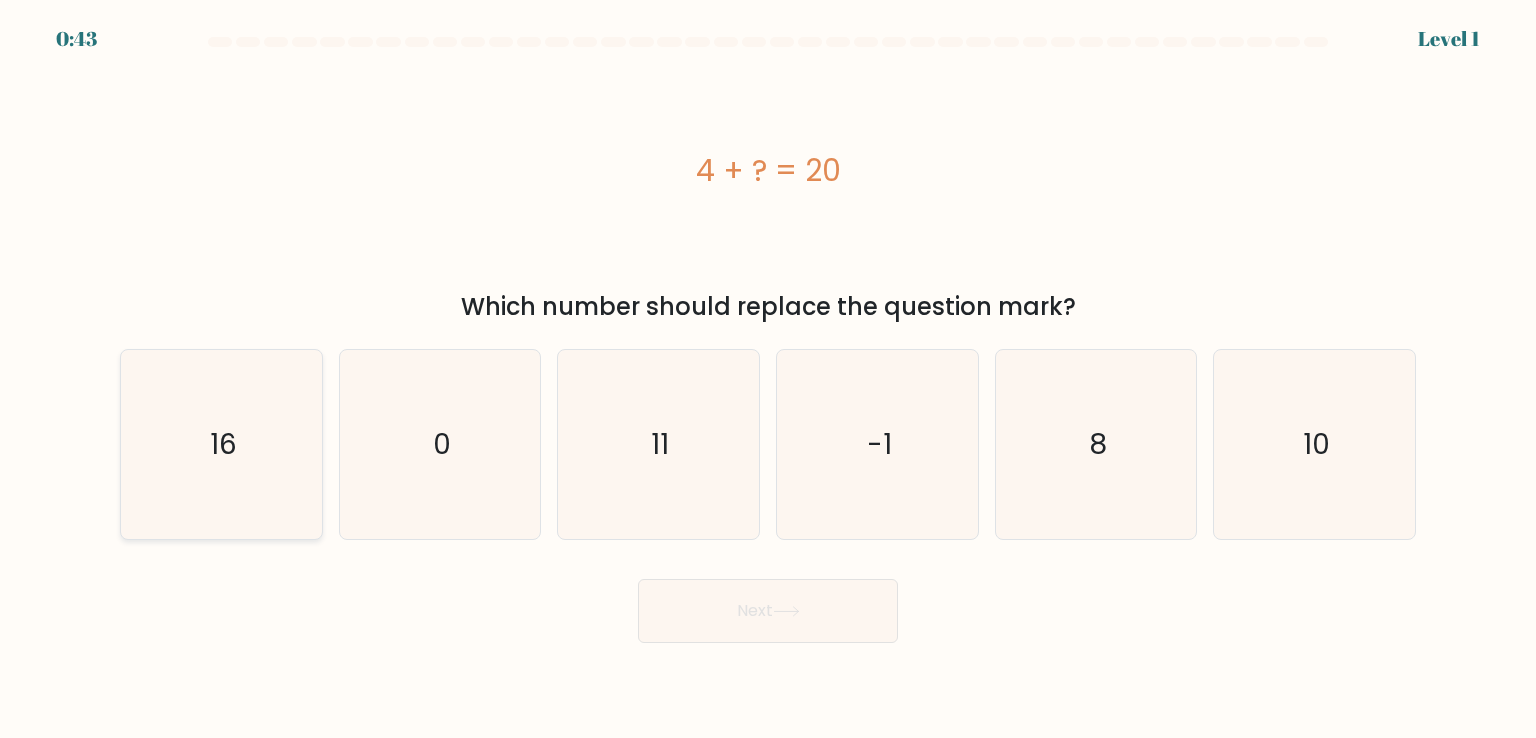 click on "16" 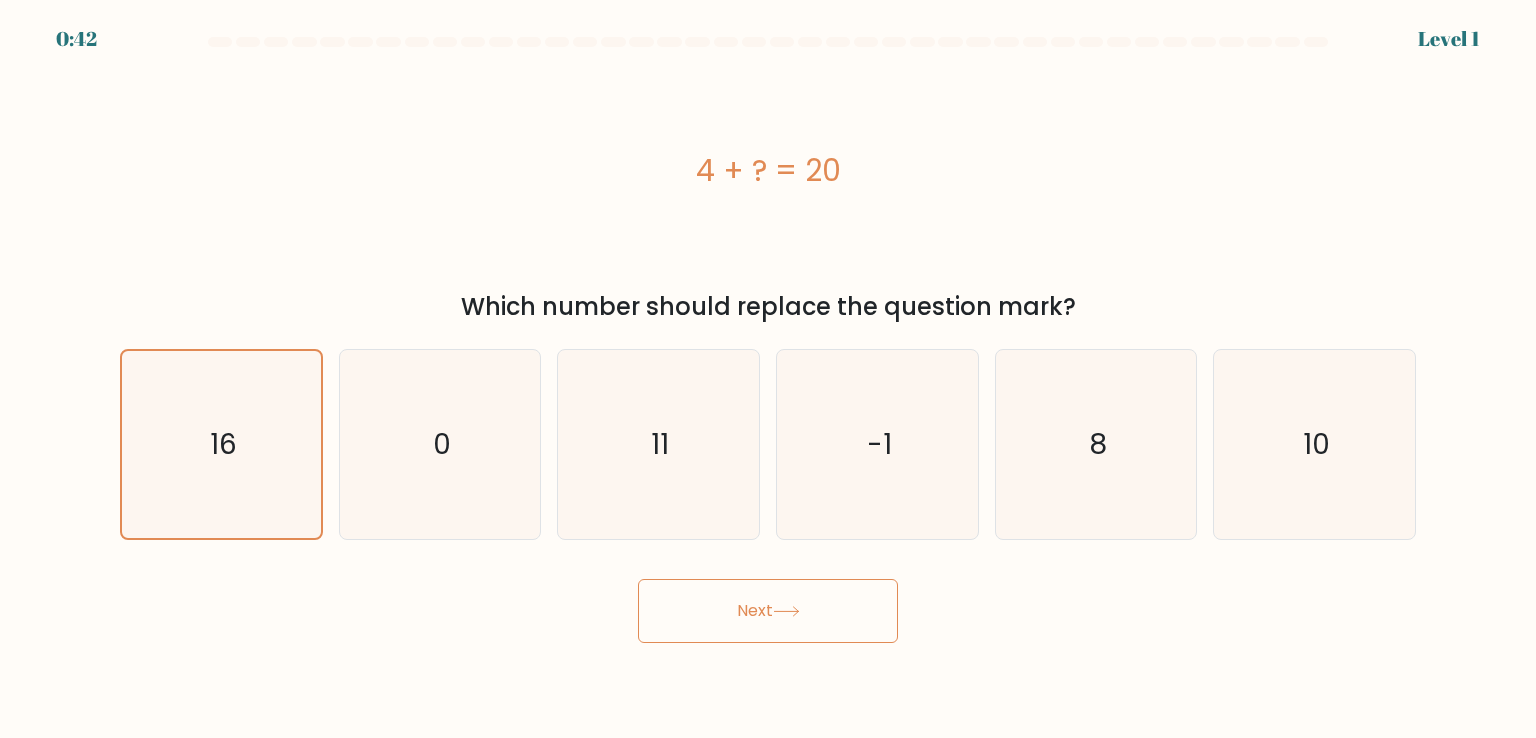 click on "Next" at bounding box center (768, 611) 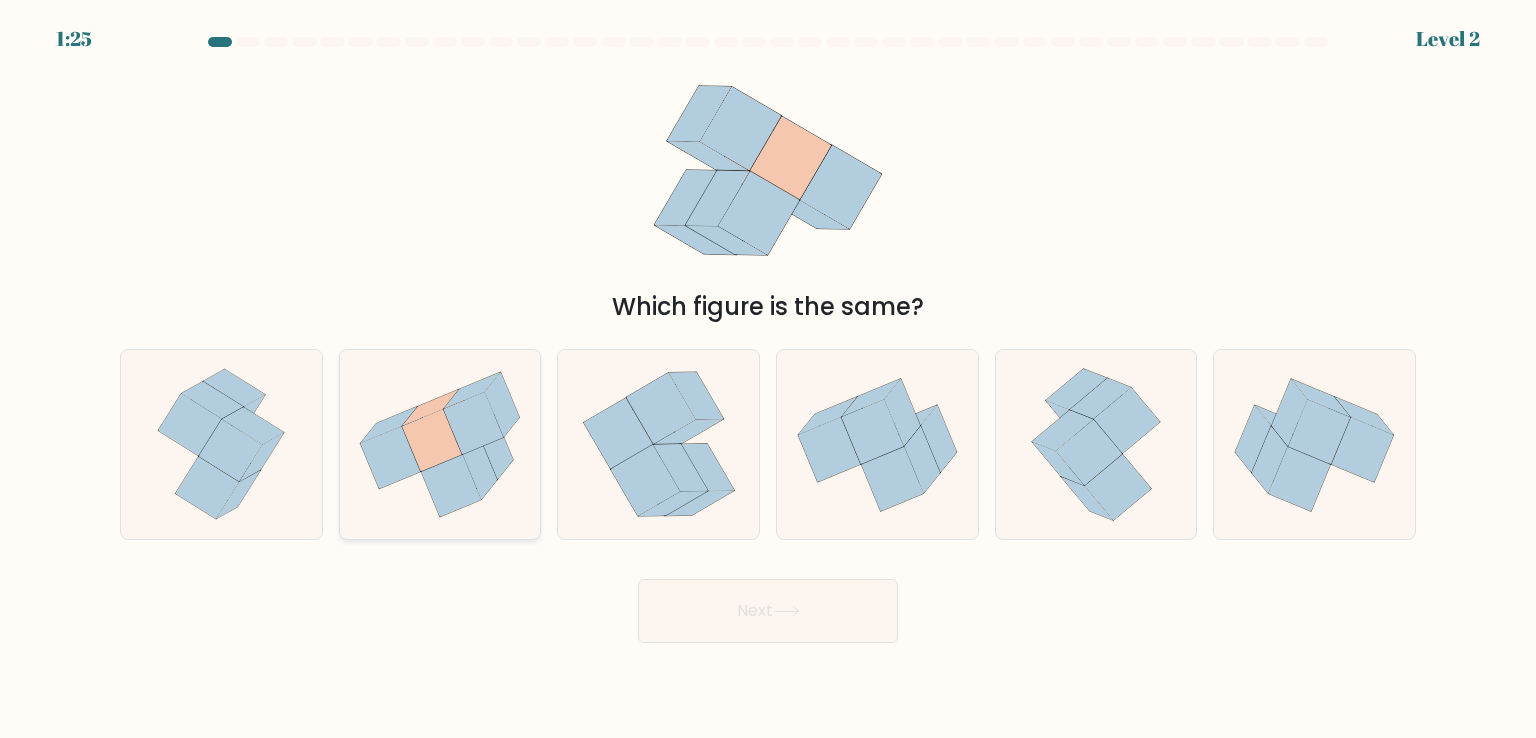 click 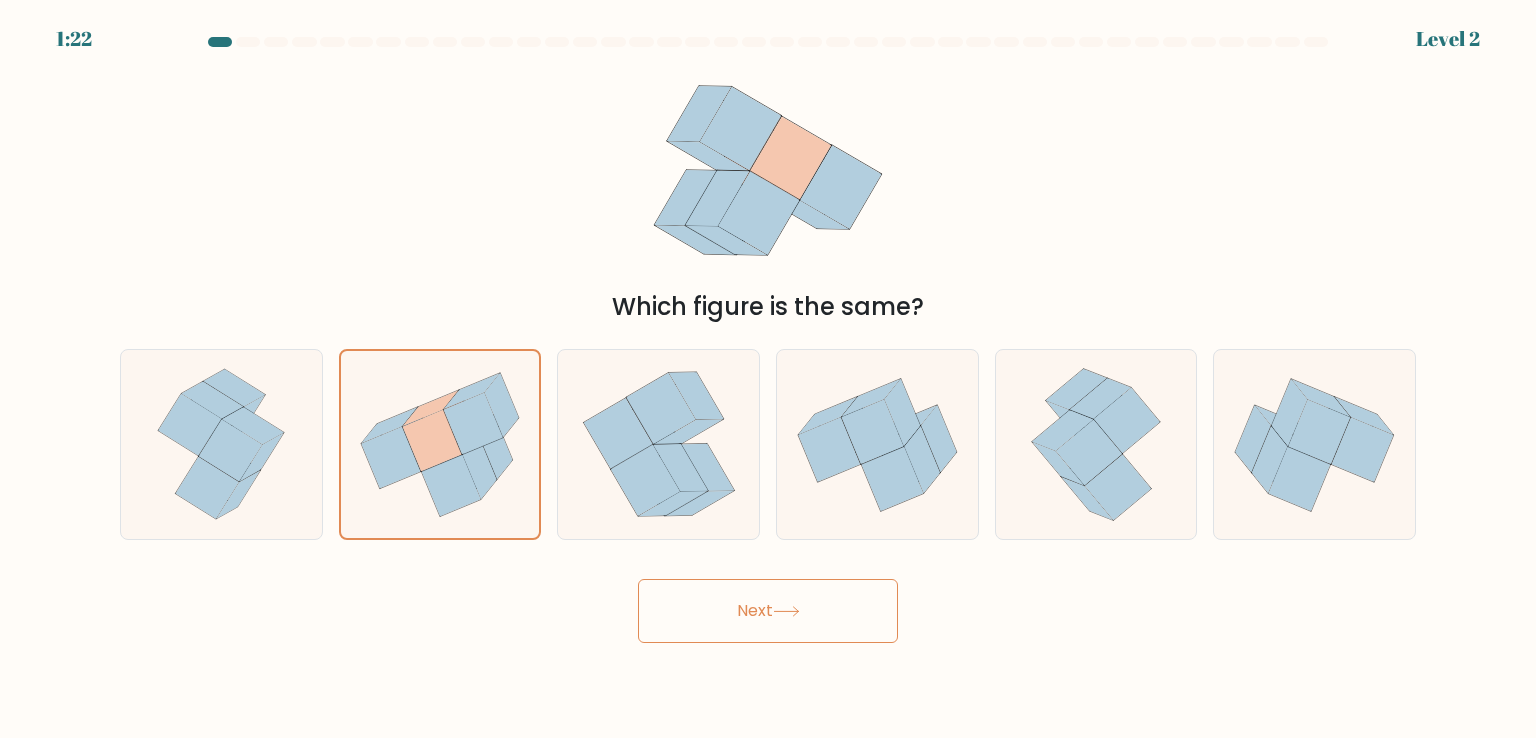 click on "Next" at bounding box center [768, 611] 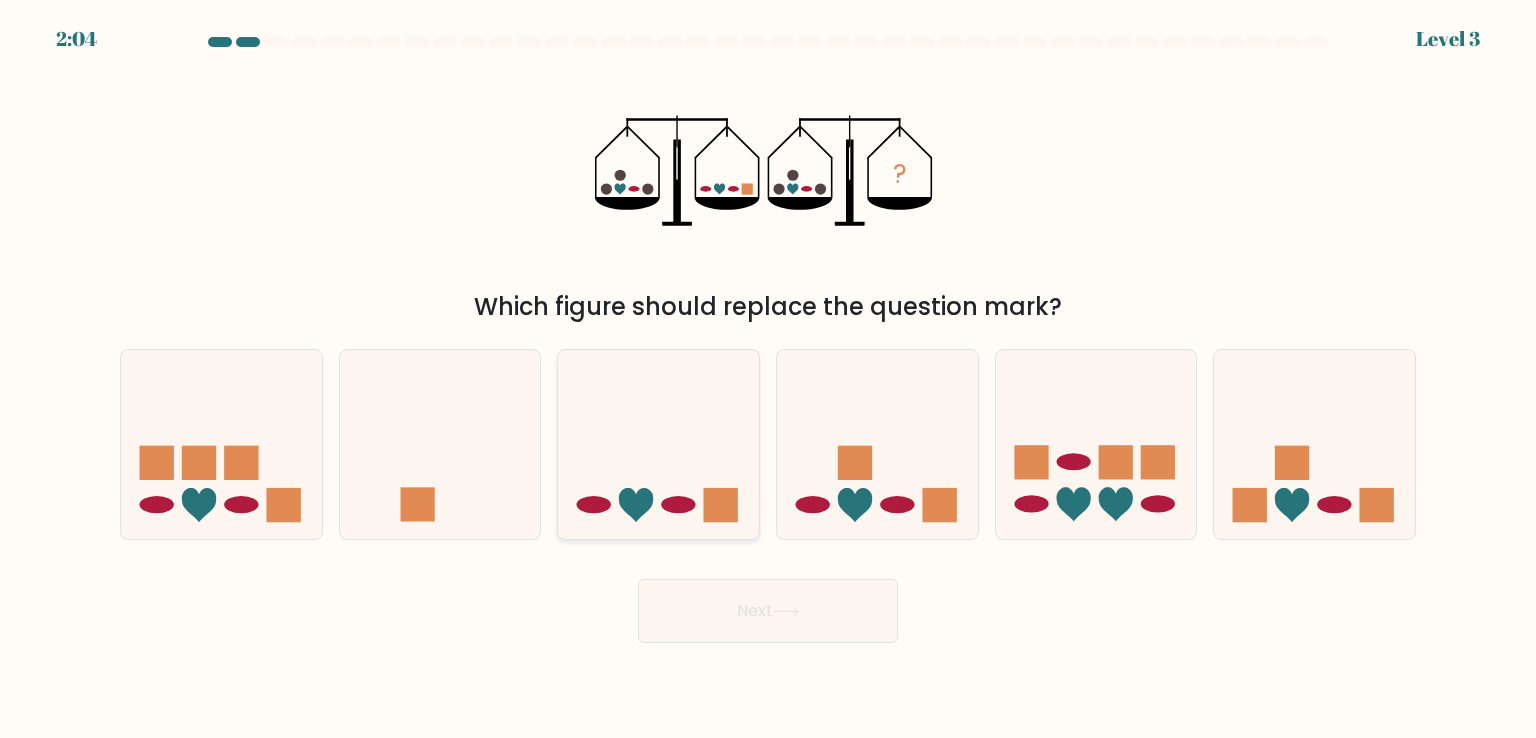 click 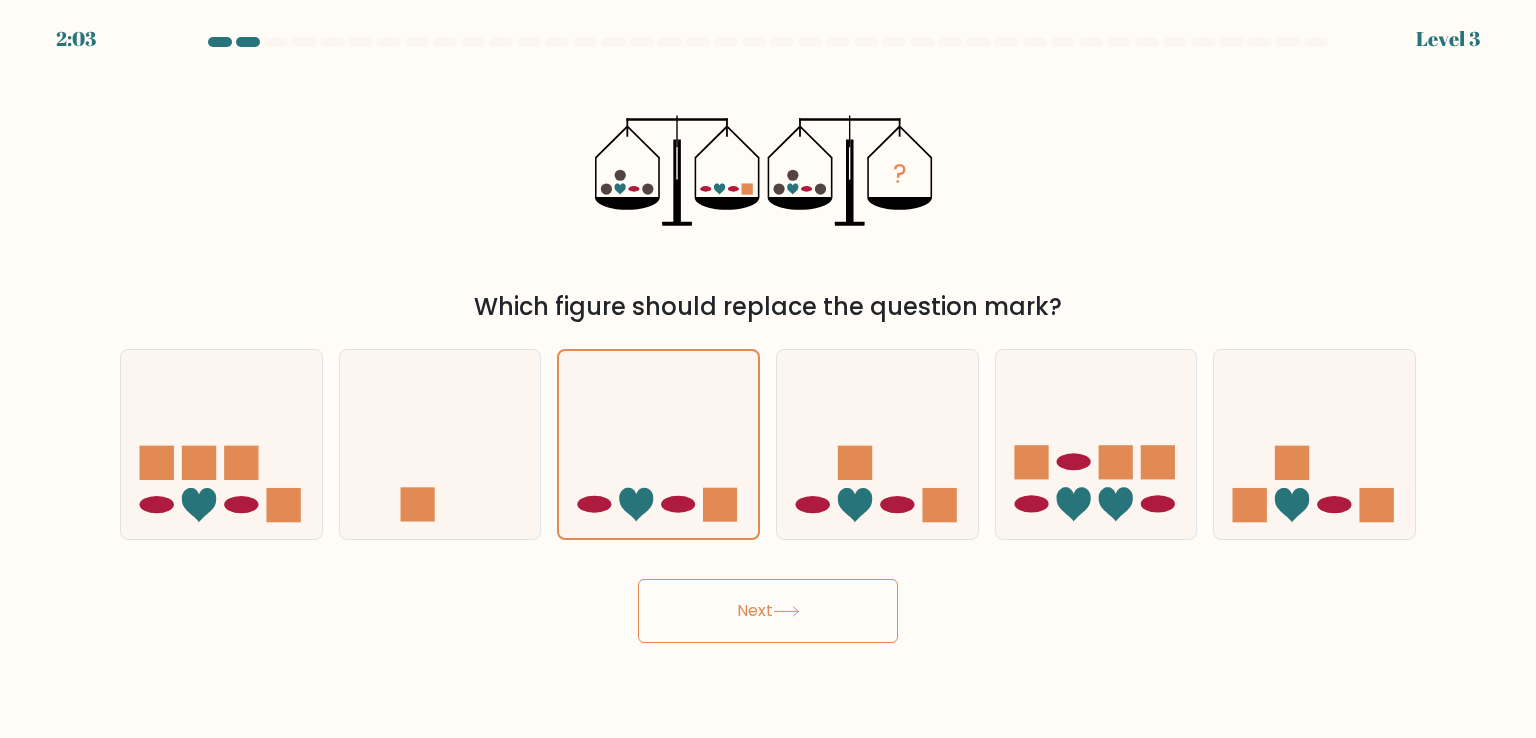 click on "Next" at bounding box center [768, 611] 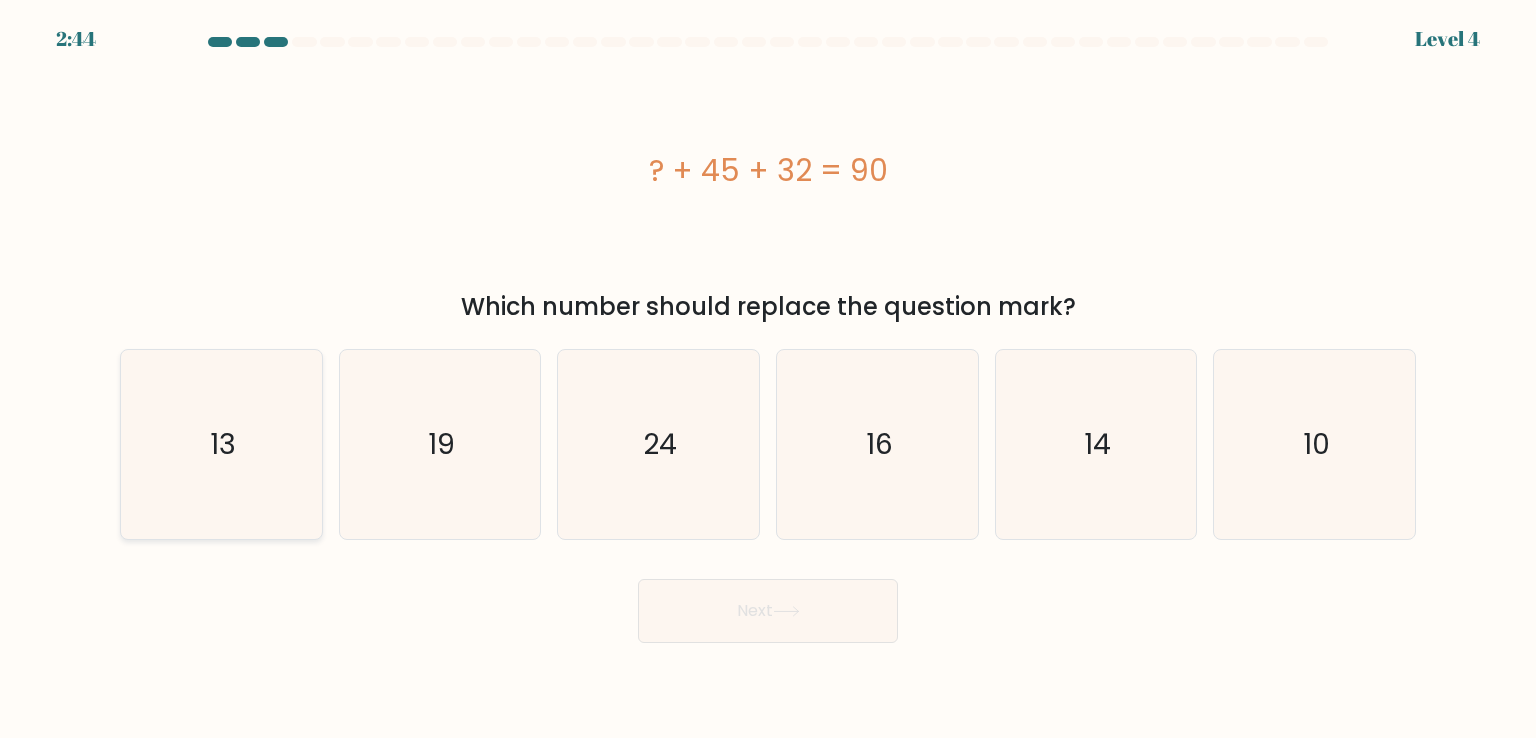 click on "13" 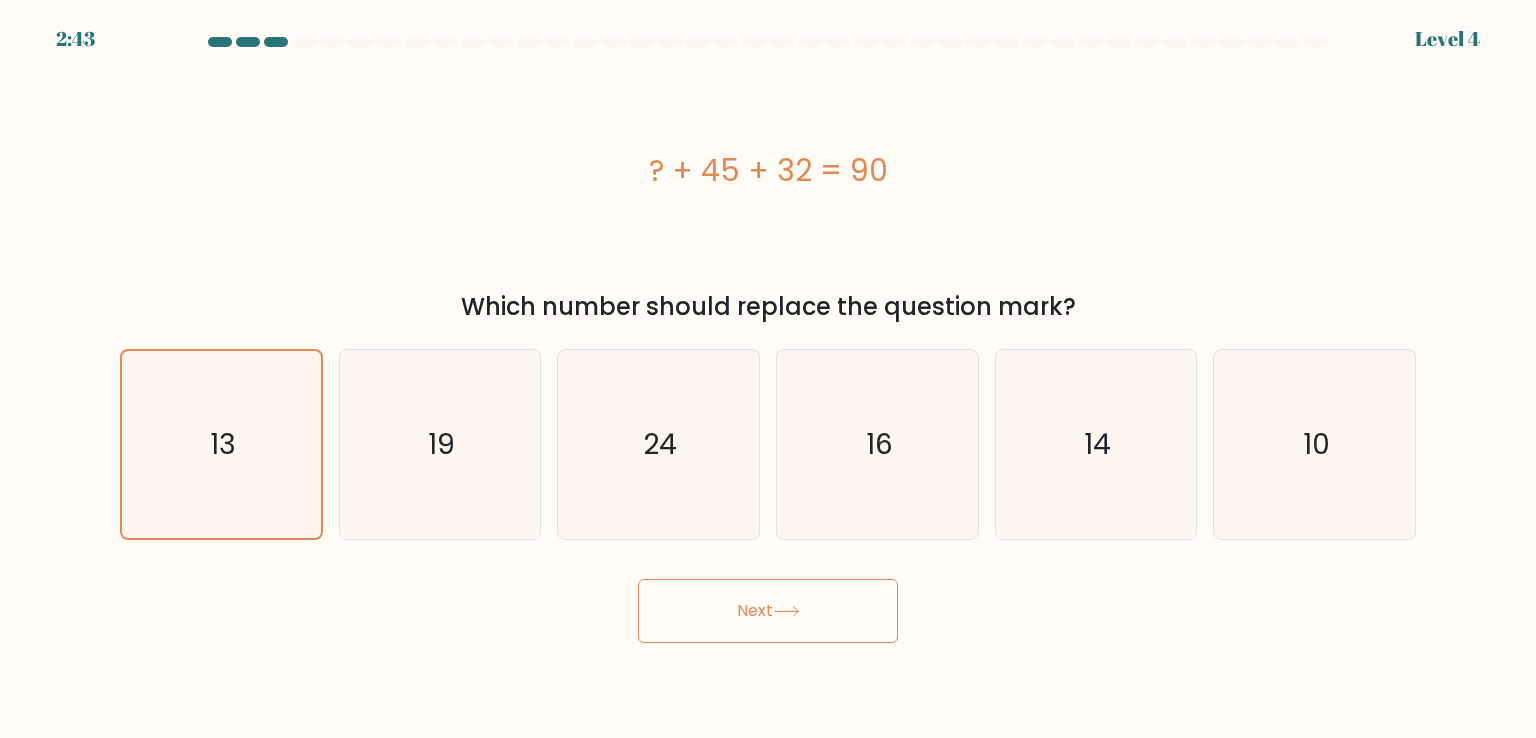 click on "Next" at bounding box center [768, 611] 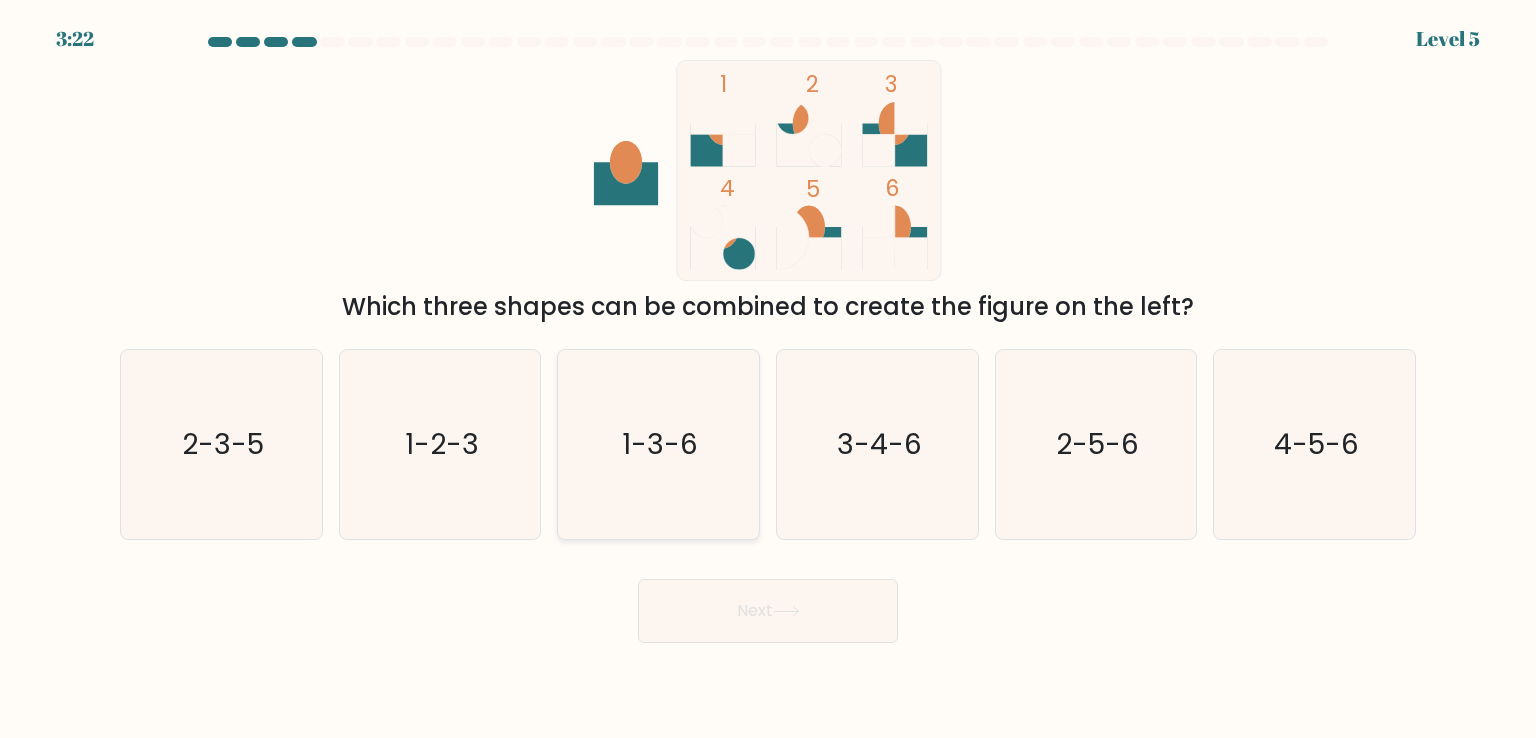 click on "1-3-6" 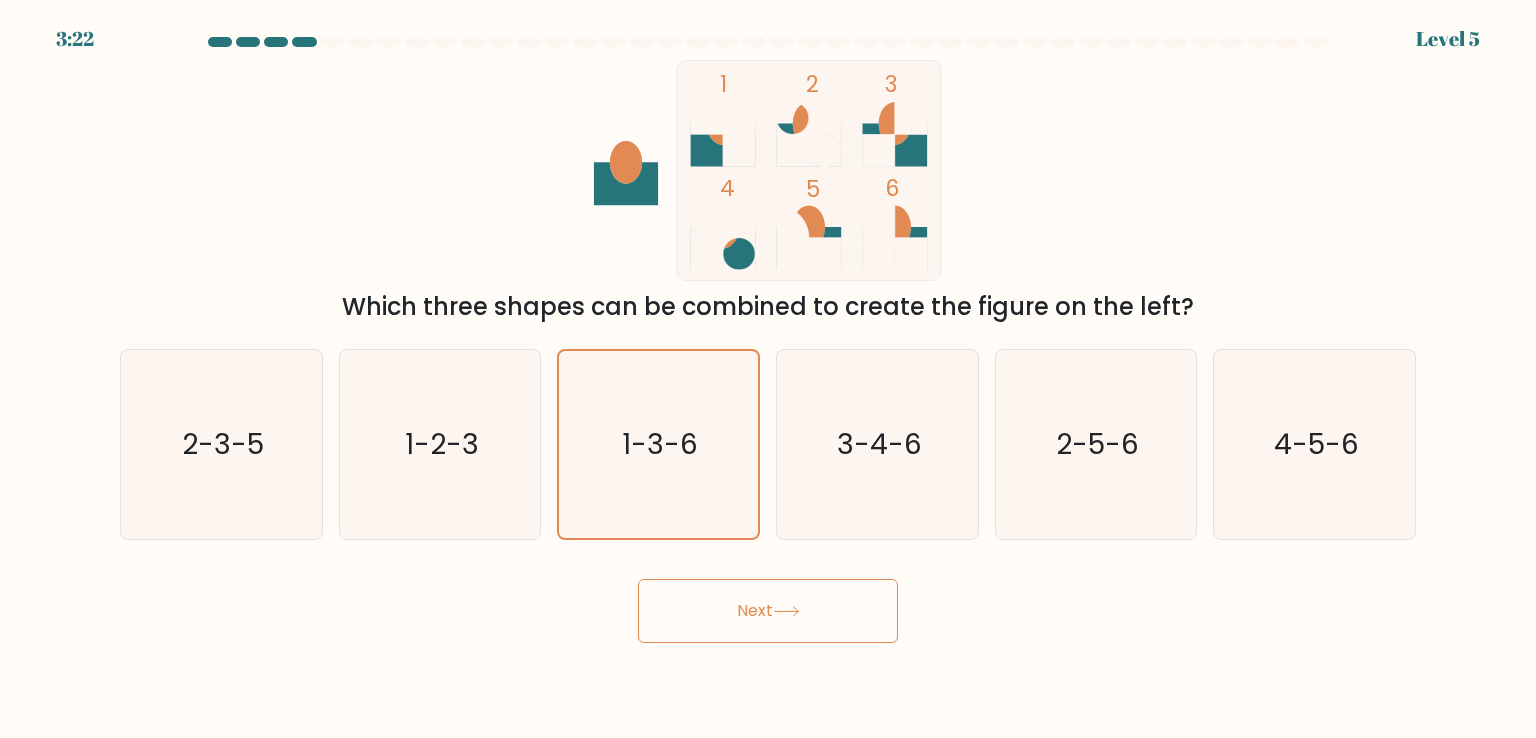click on "Next" at bounding box center [768, 611] 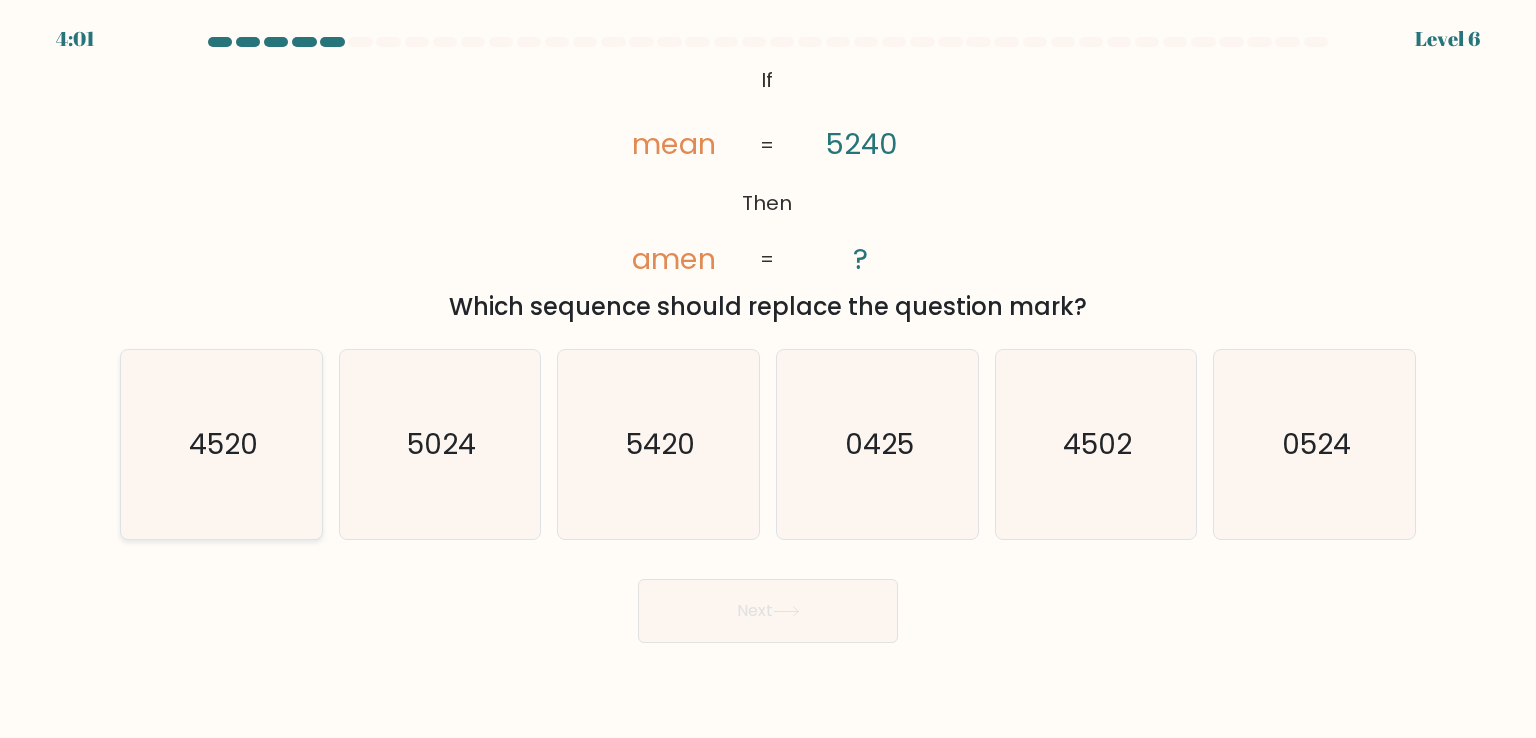 click on "4520" 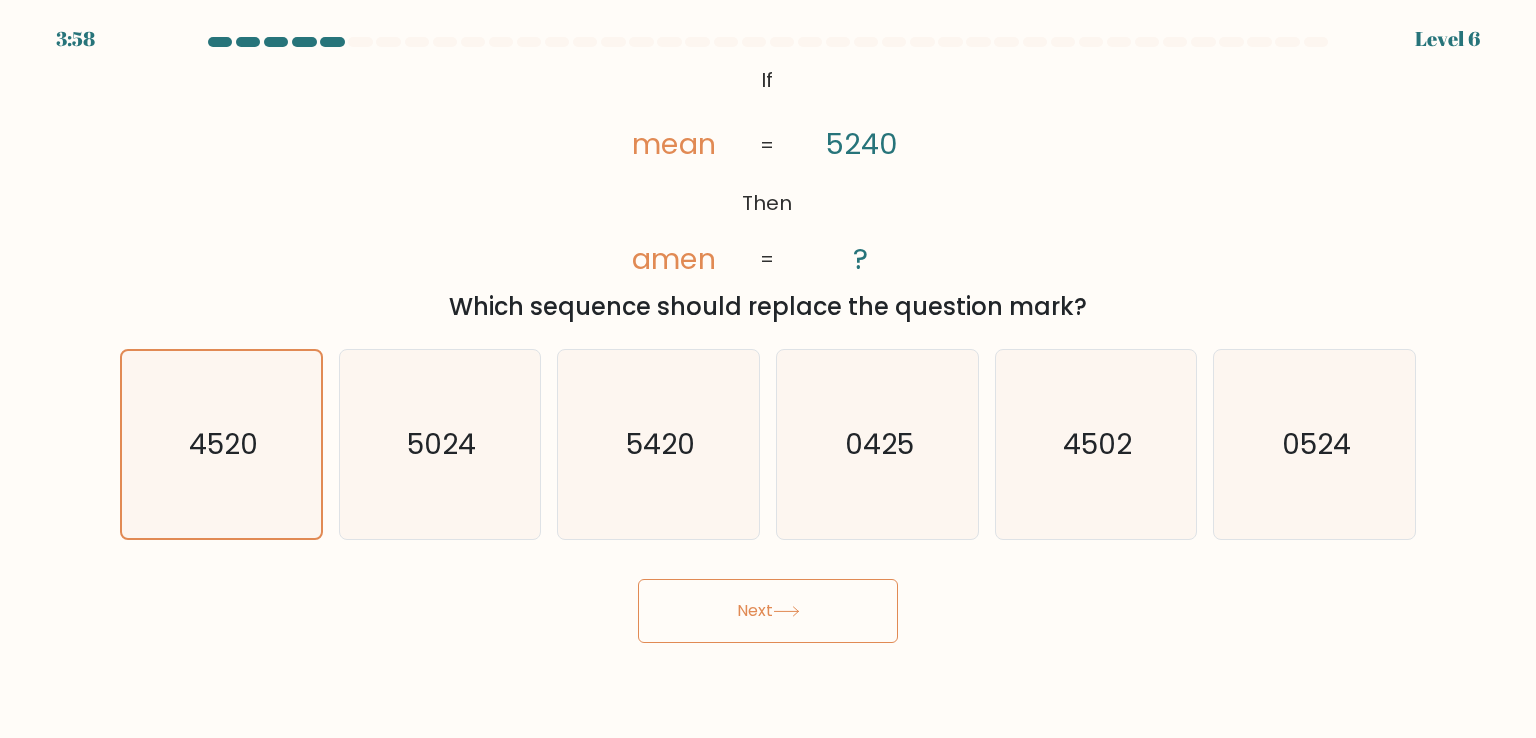click on "Next" at bounding box center (768, 611) 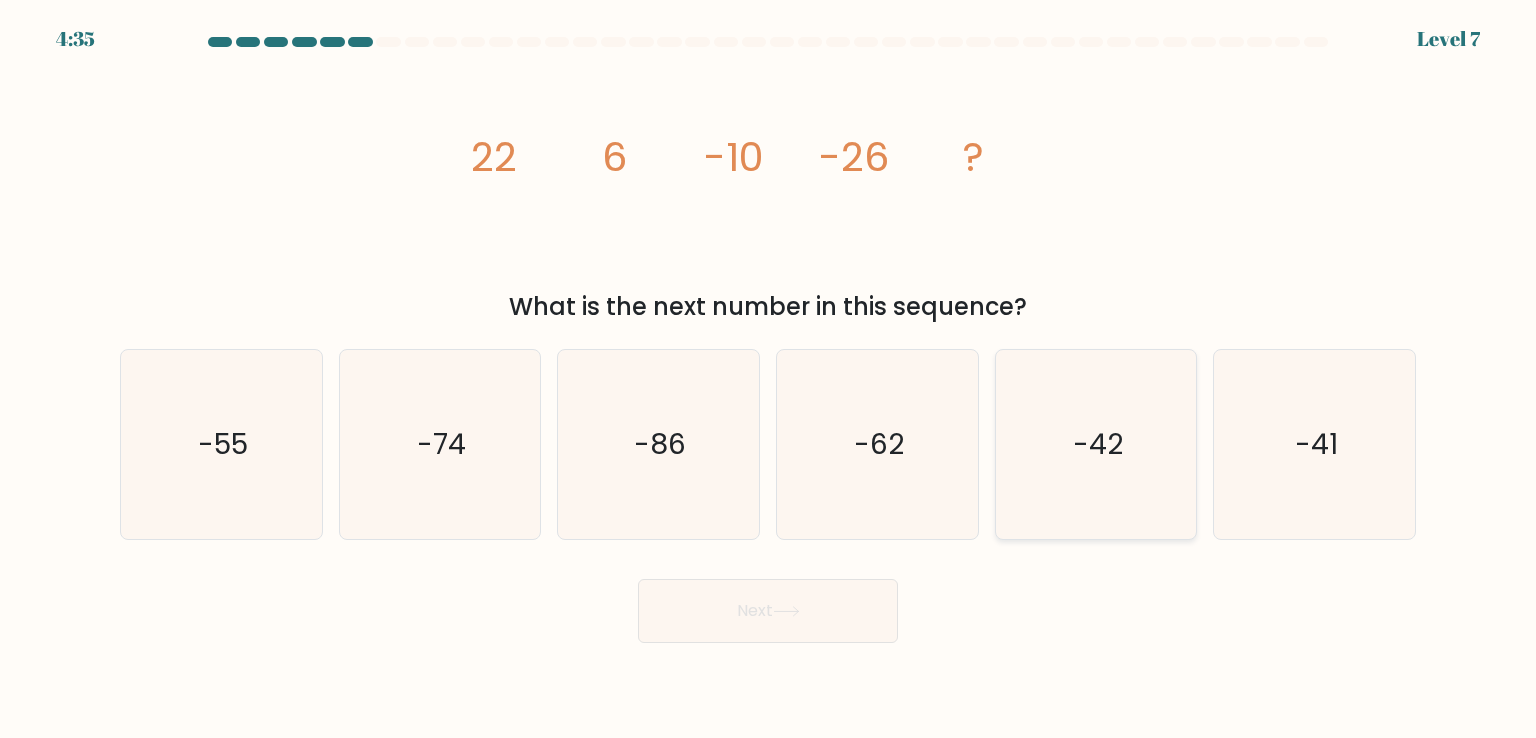 click on "-42" 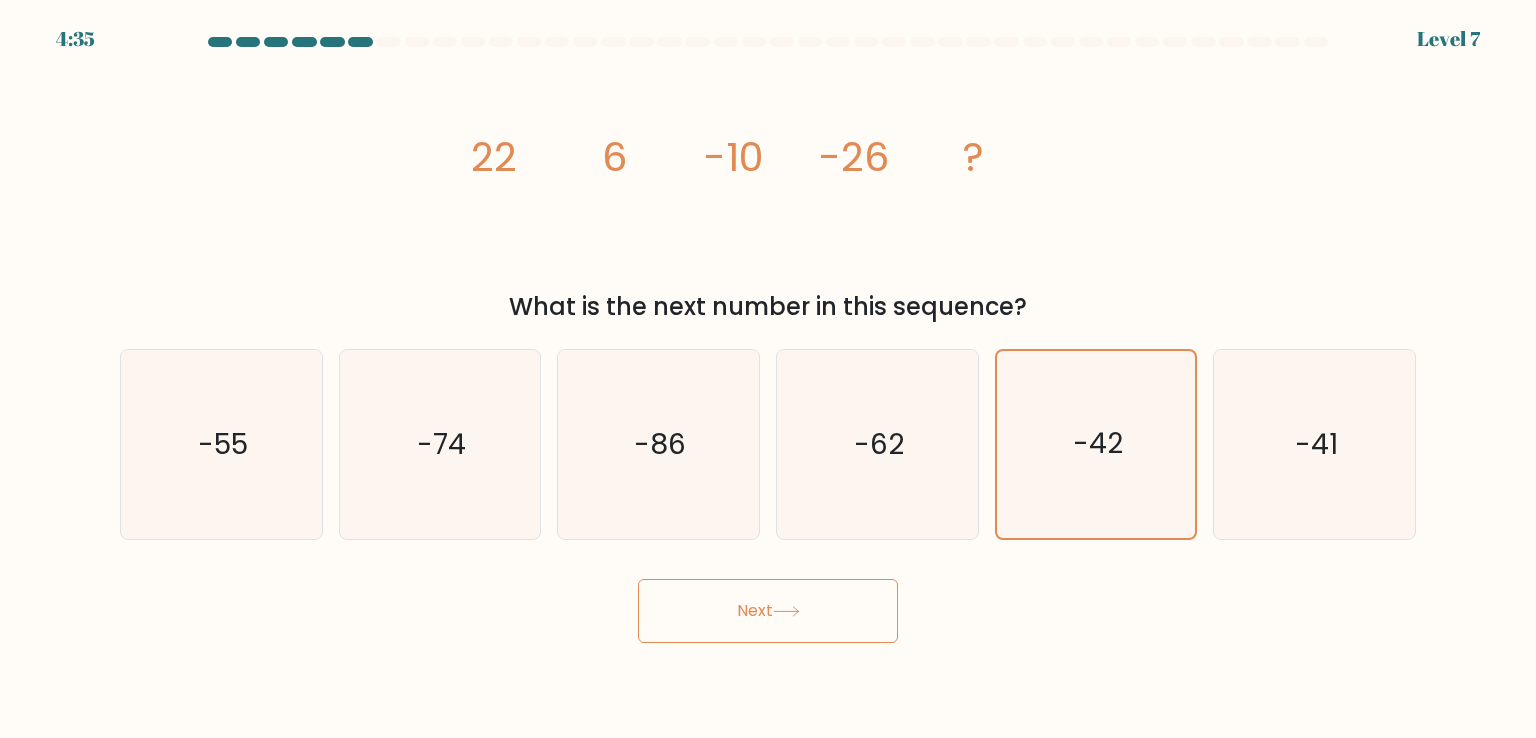 click on "Next" at bounding box center (768, 611) 